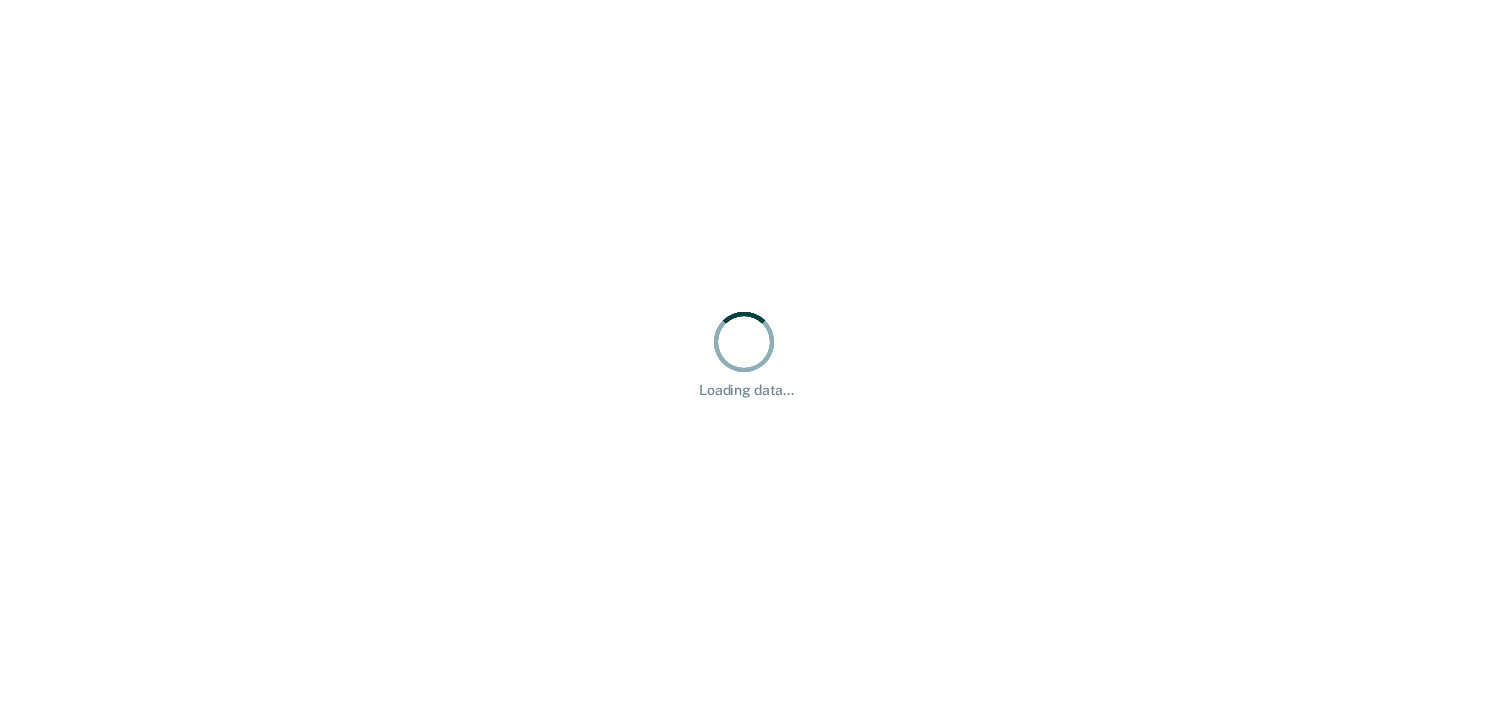 scroll, scrollTop: 0, scrollLeft: 0, axis: both 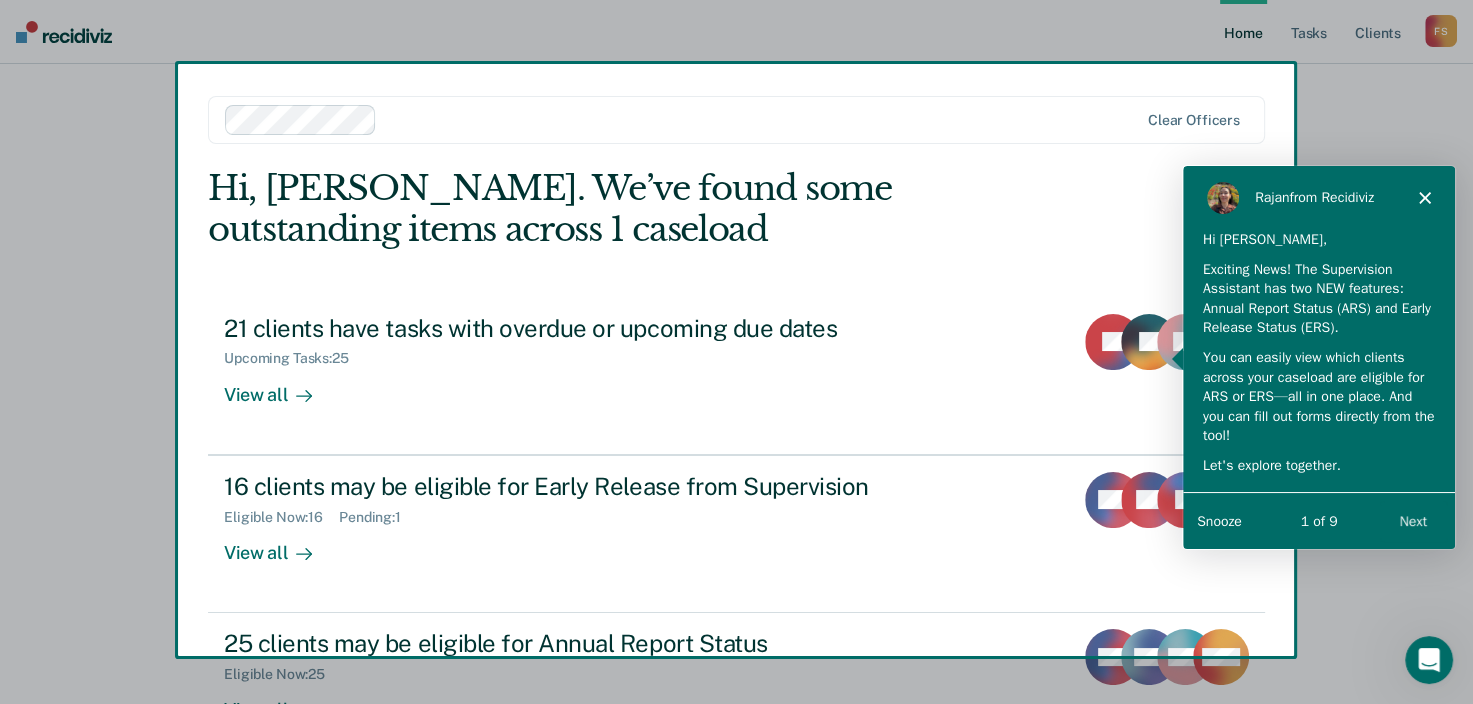 click 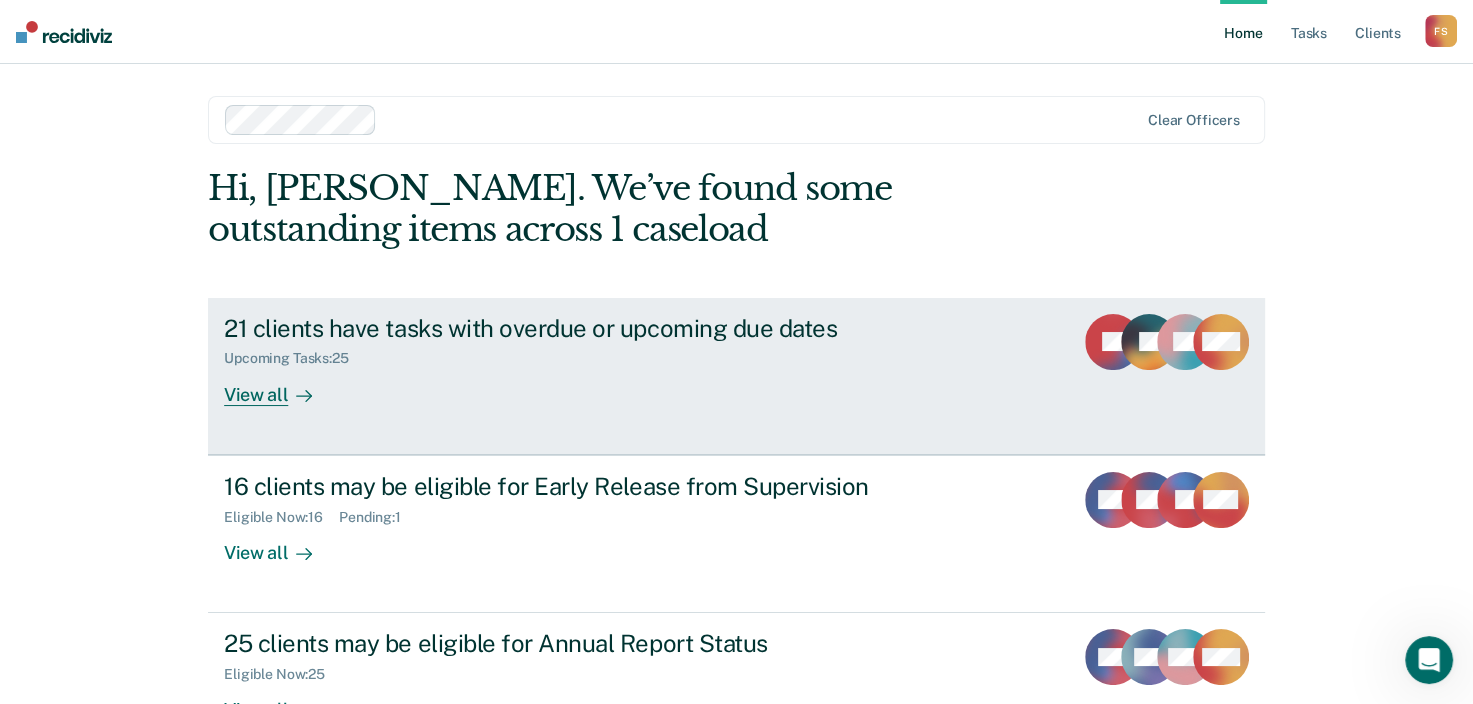 scroll, scrollTop: 65, scrollLeft: 0, axis: vertical 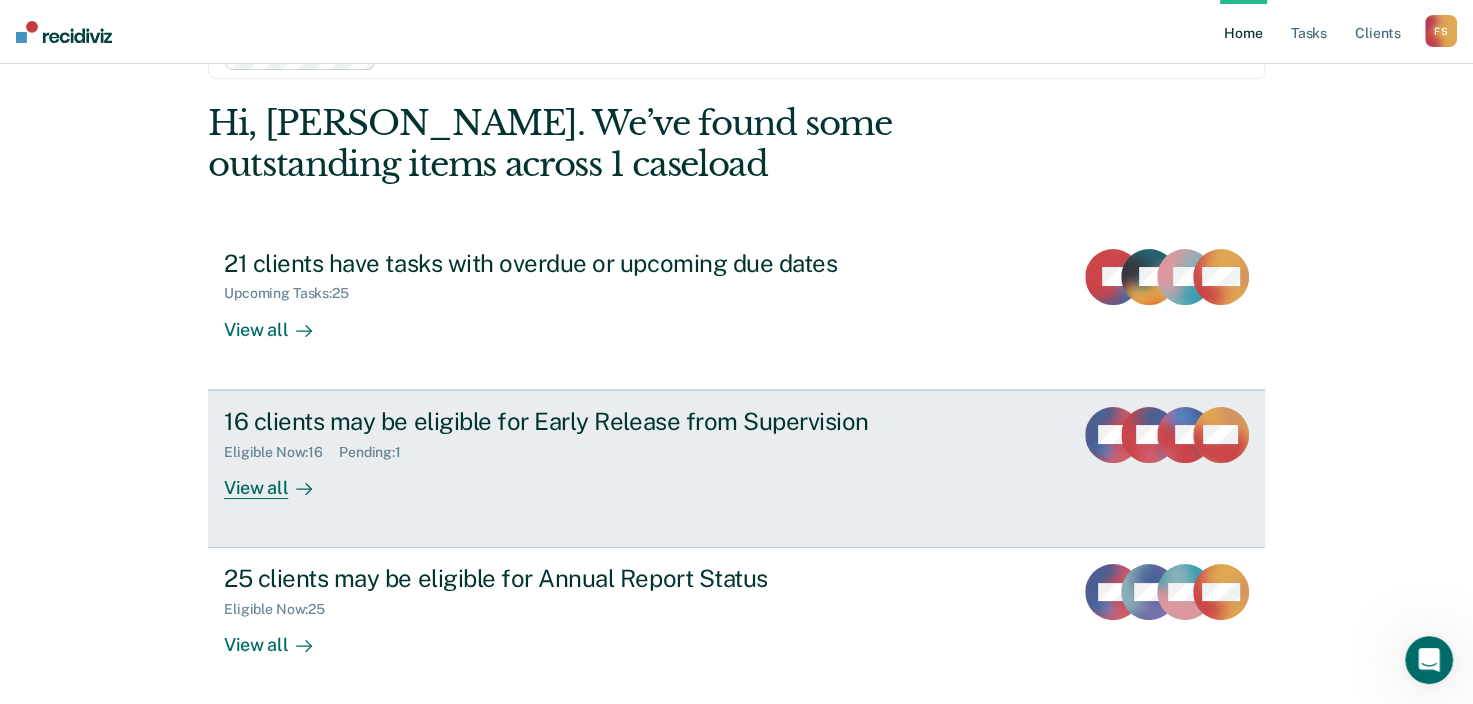 click on "16 clients may be eligible for Early Release from Supervision" at bounding box center (575, 421) 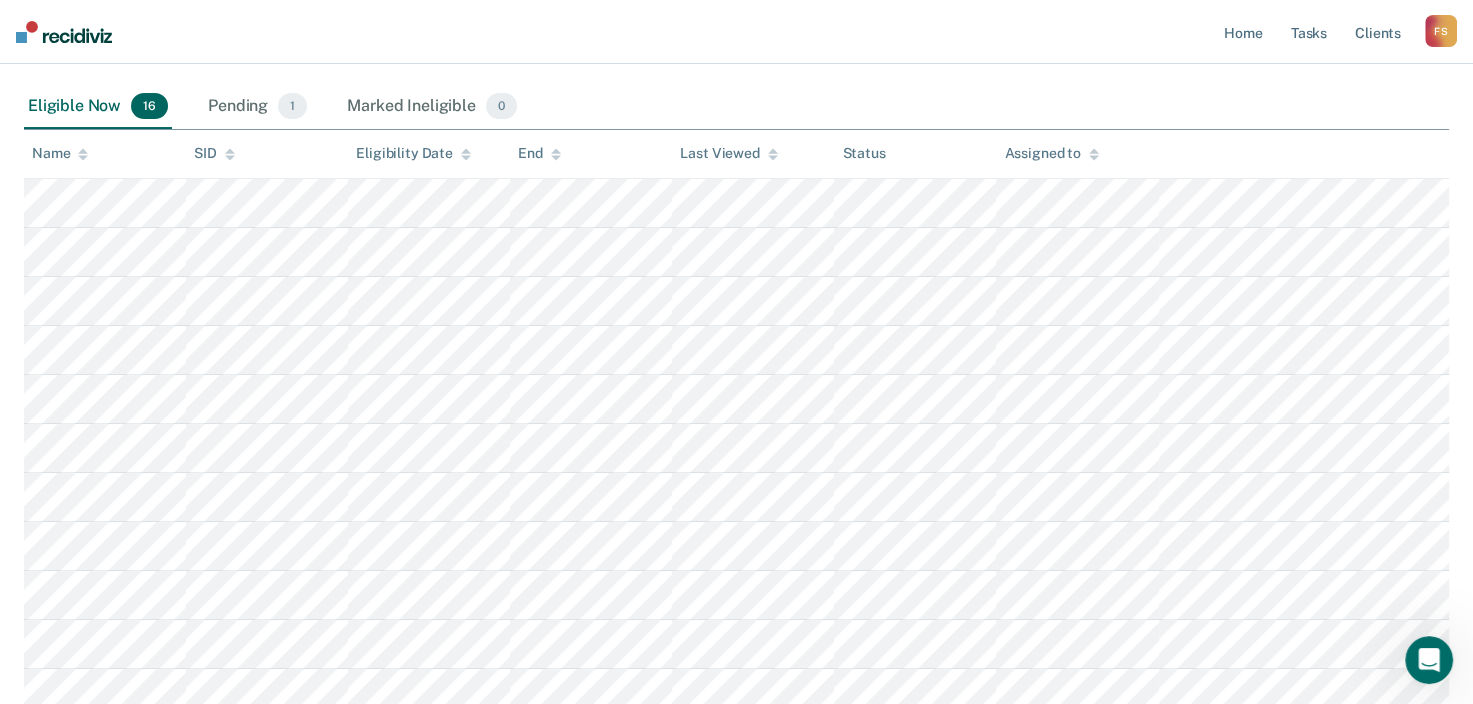 scroll, scrollTop: 136, scrollLeft: 0, axis: vertical 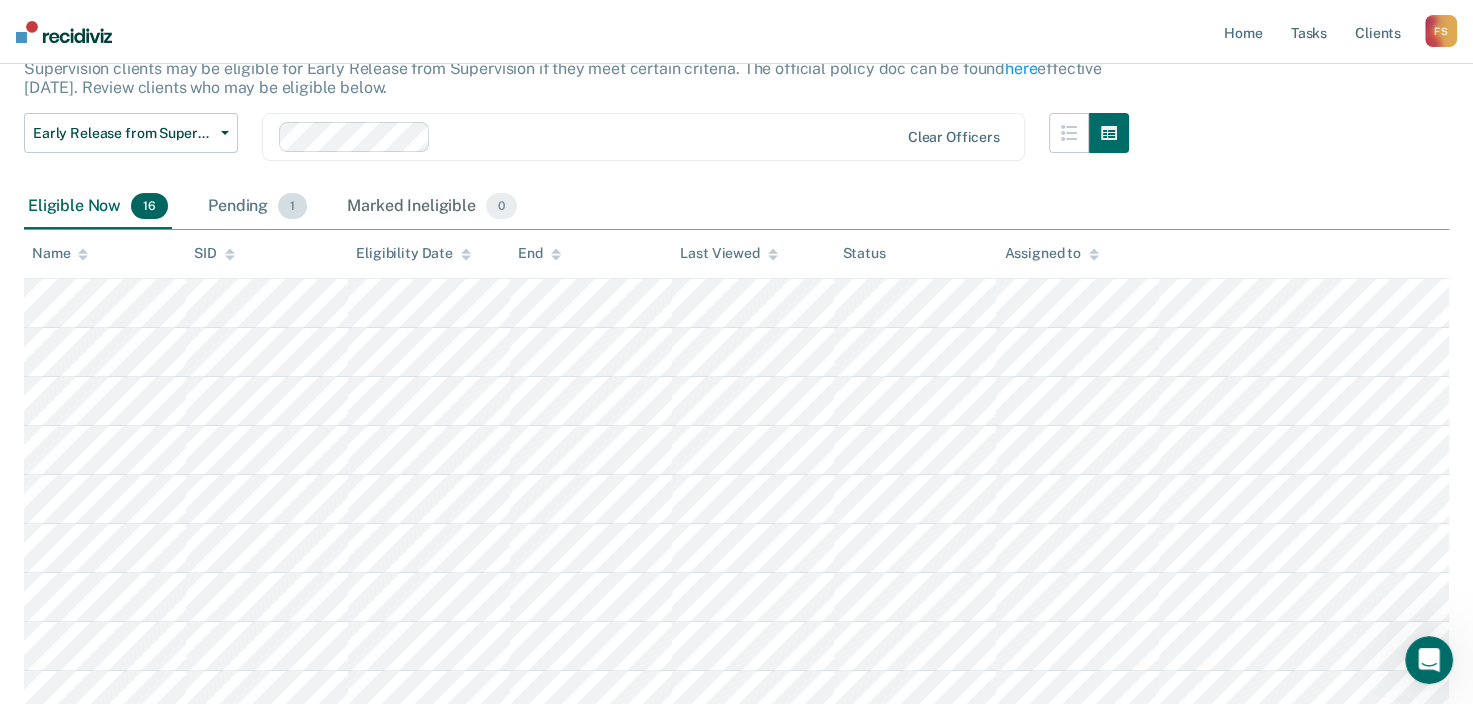 click on "Pending 1" at bounding box center [257, 207] 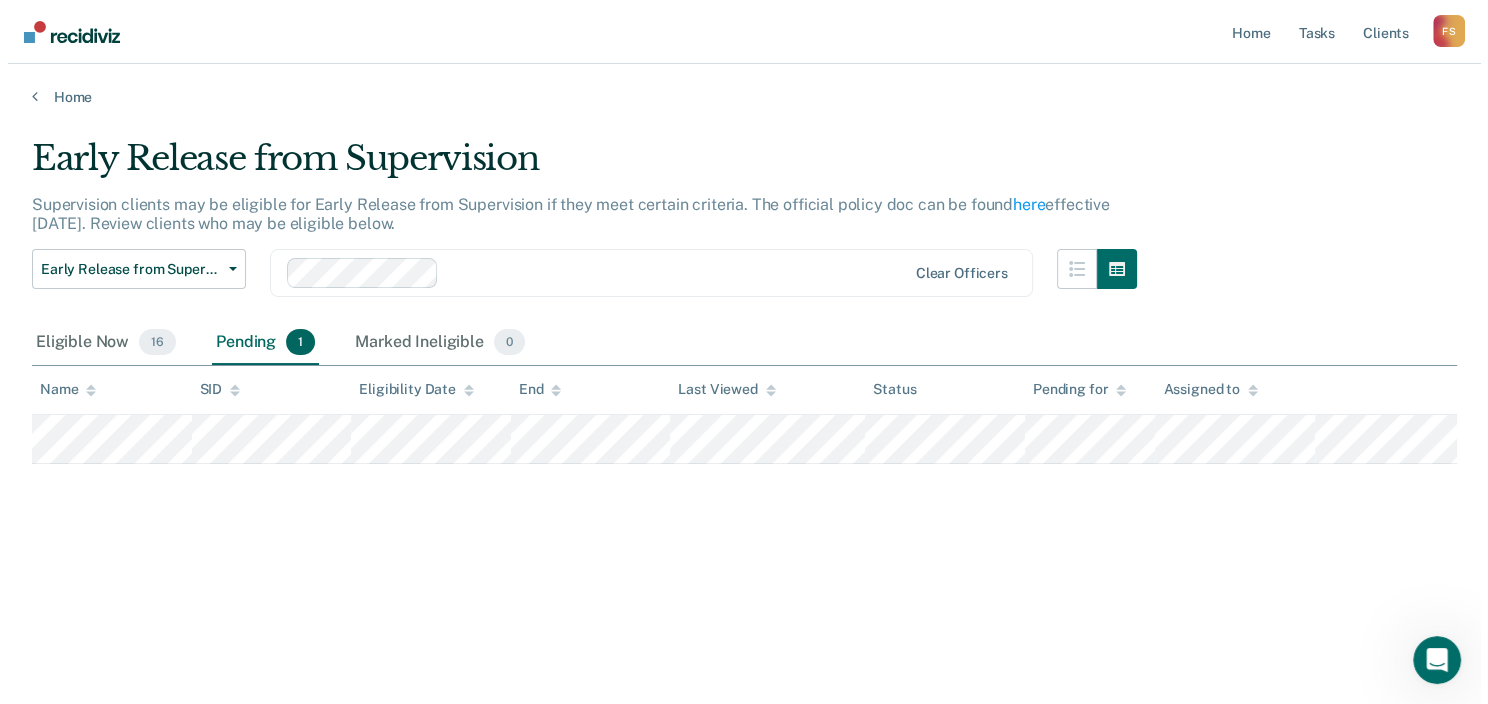 scroll, scrollTop: 0, scrollLeft: 0, axis: both 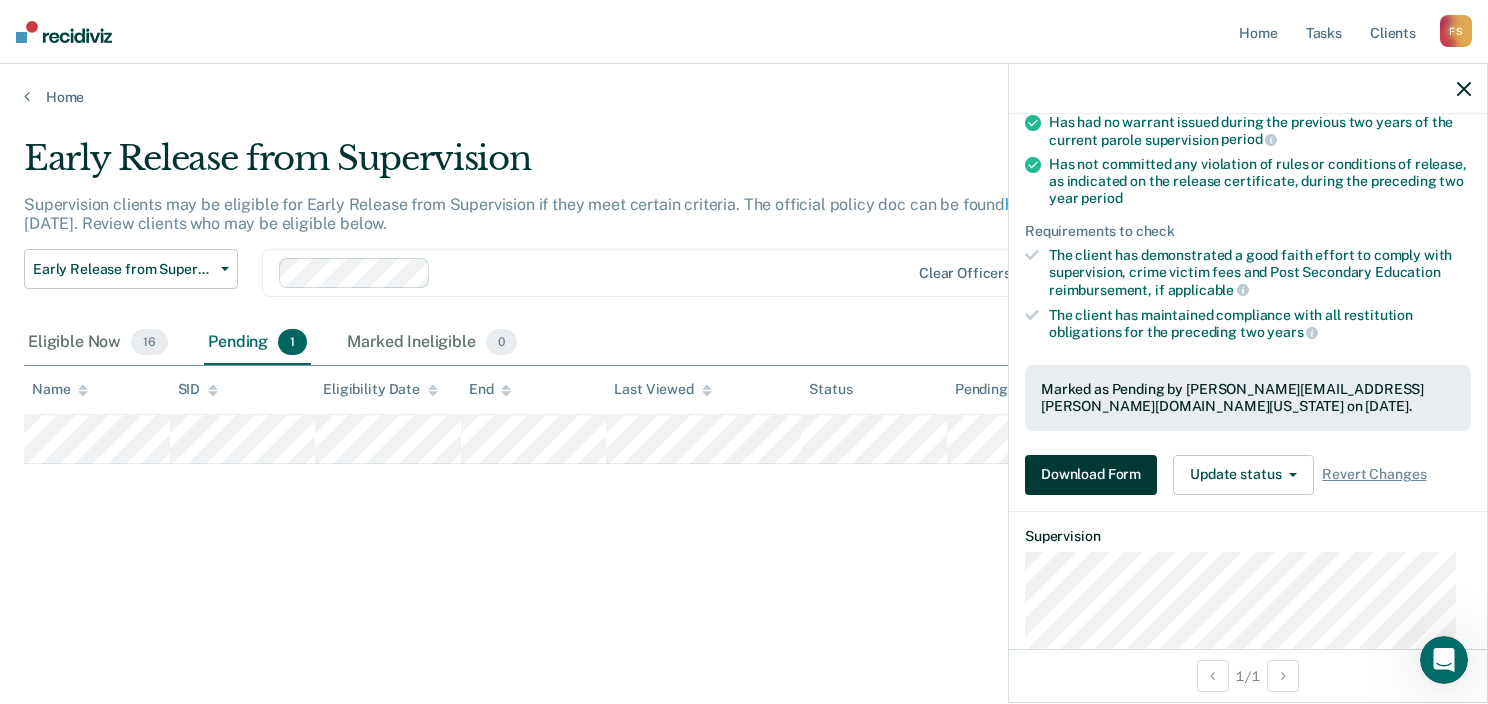 click on "Download Form" at bounding box center (1091, 475) 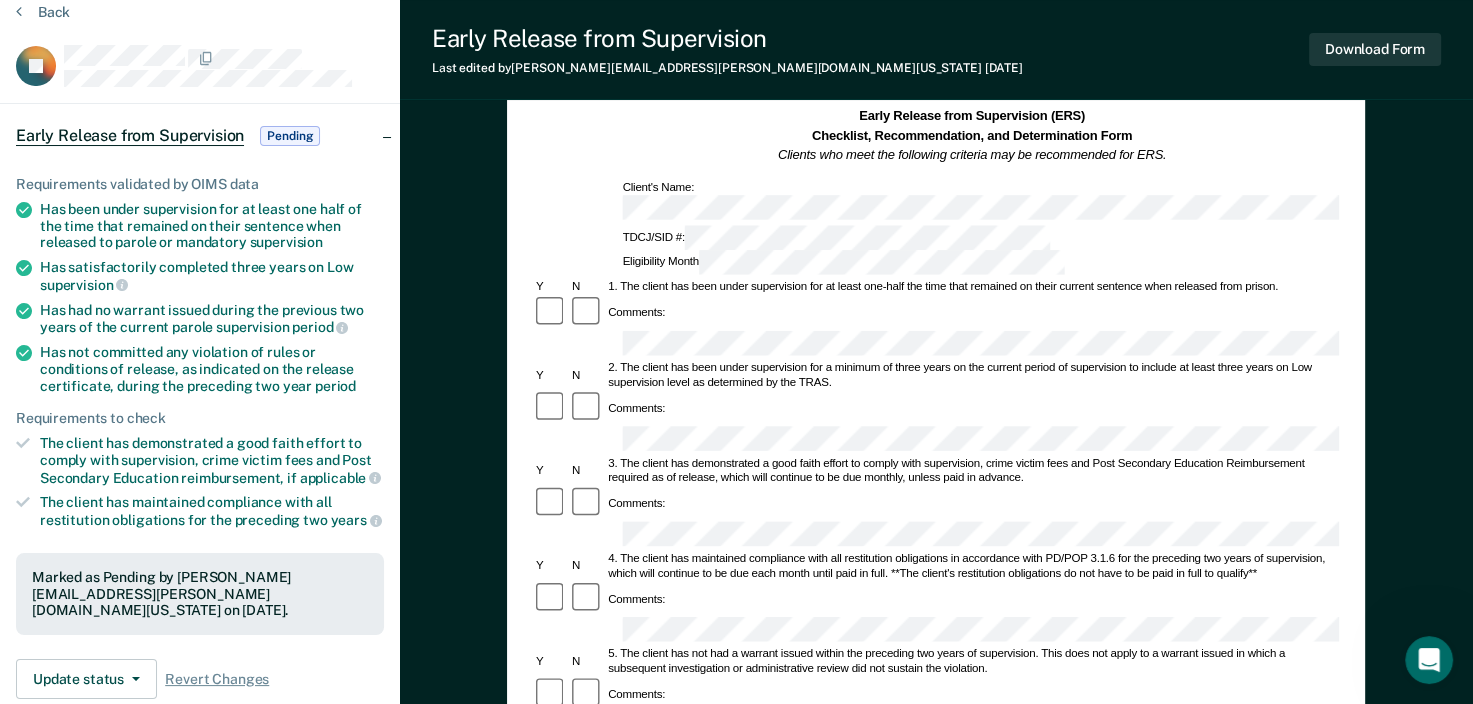 scroll, scrollTop: 0, scrollLeft: 0, axis: both 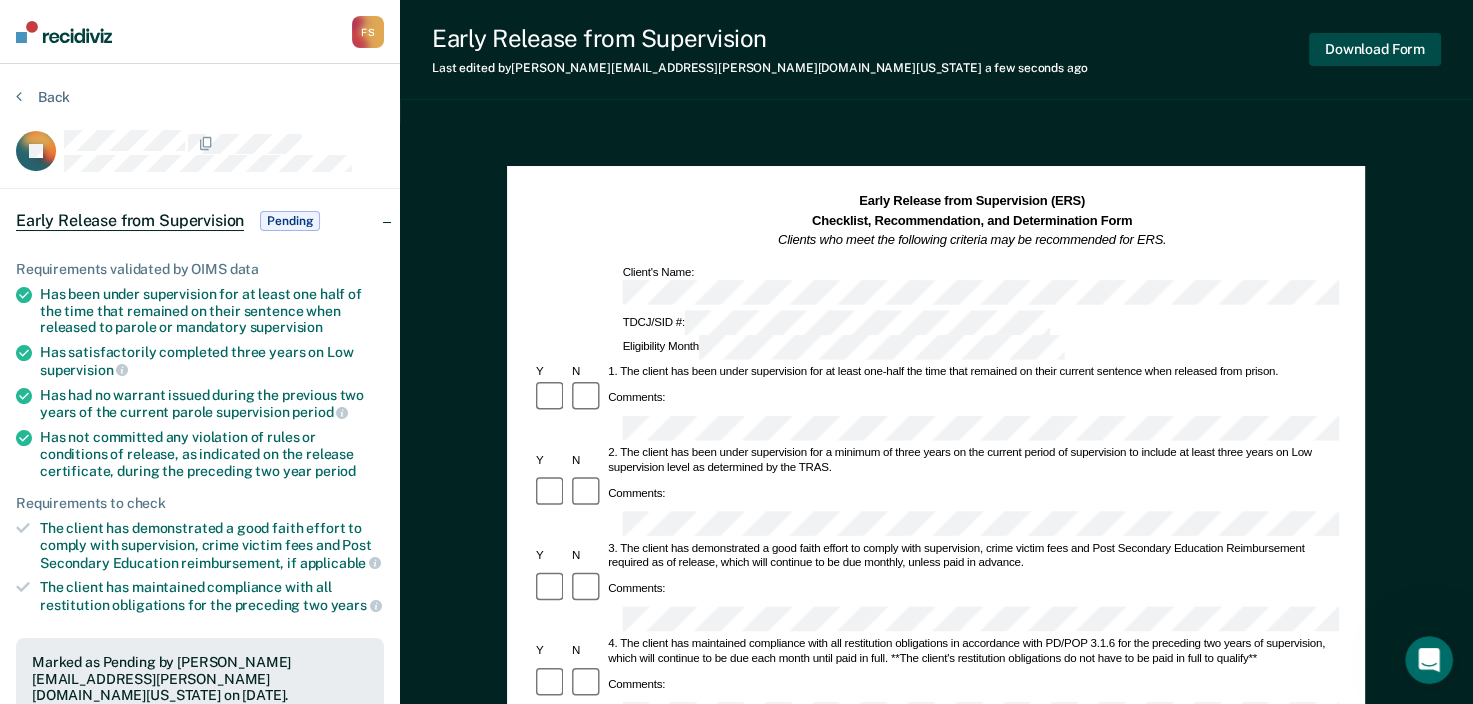 click on "Download Form" at bounding box center [1375, 49] 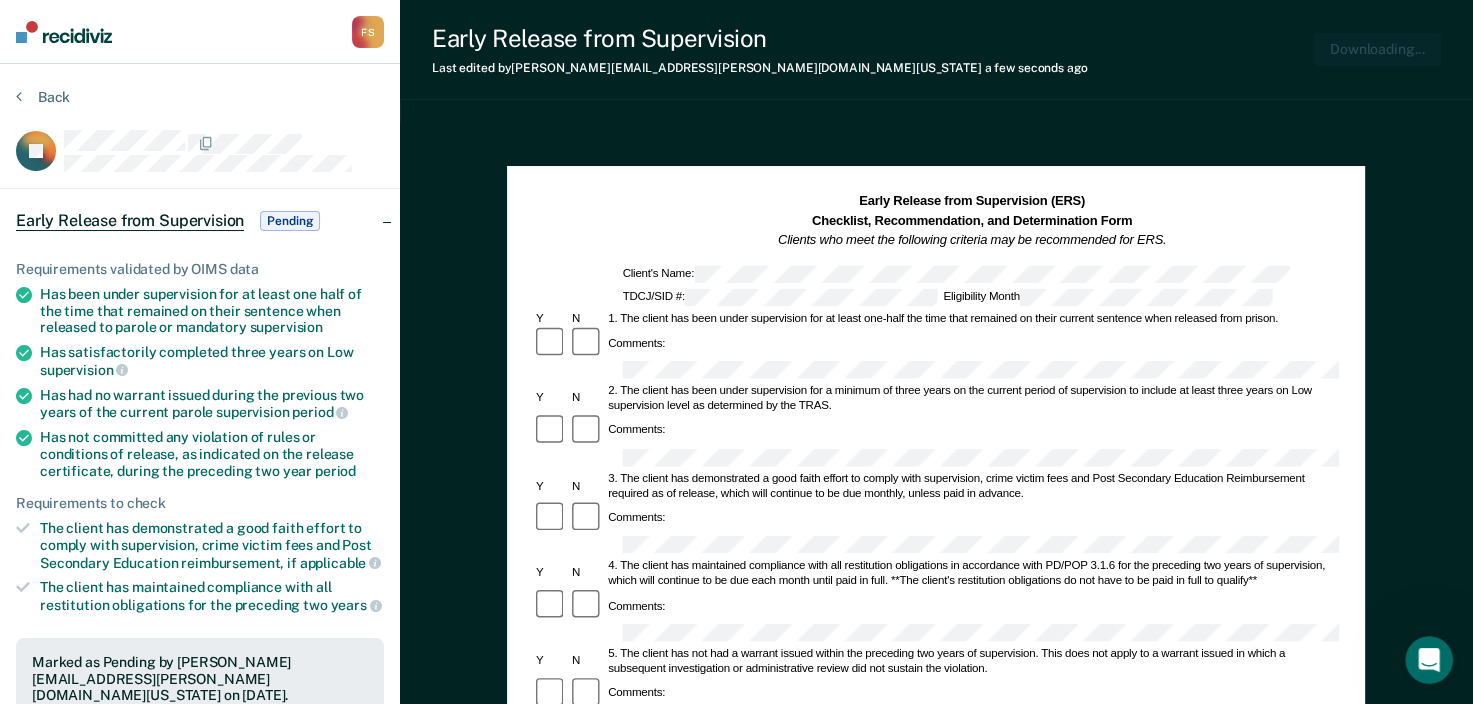 scroll, scrollTop: 0, scrollLeft: 0, axis: both 